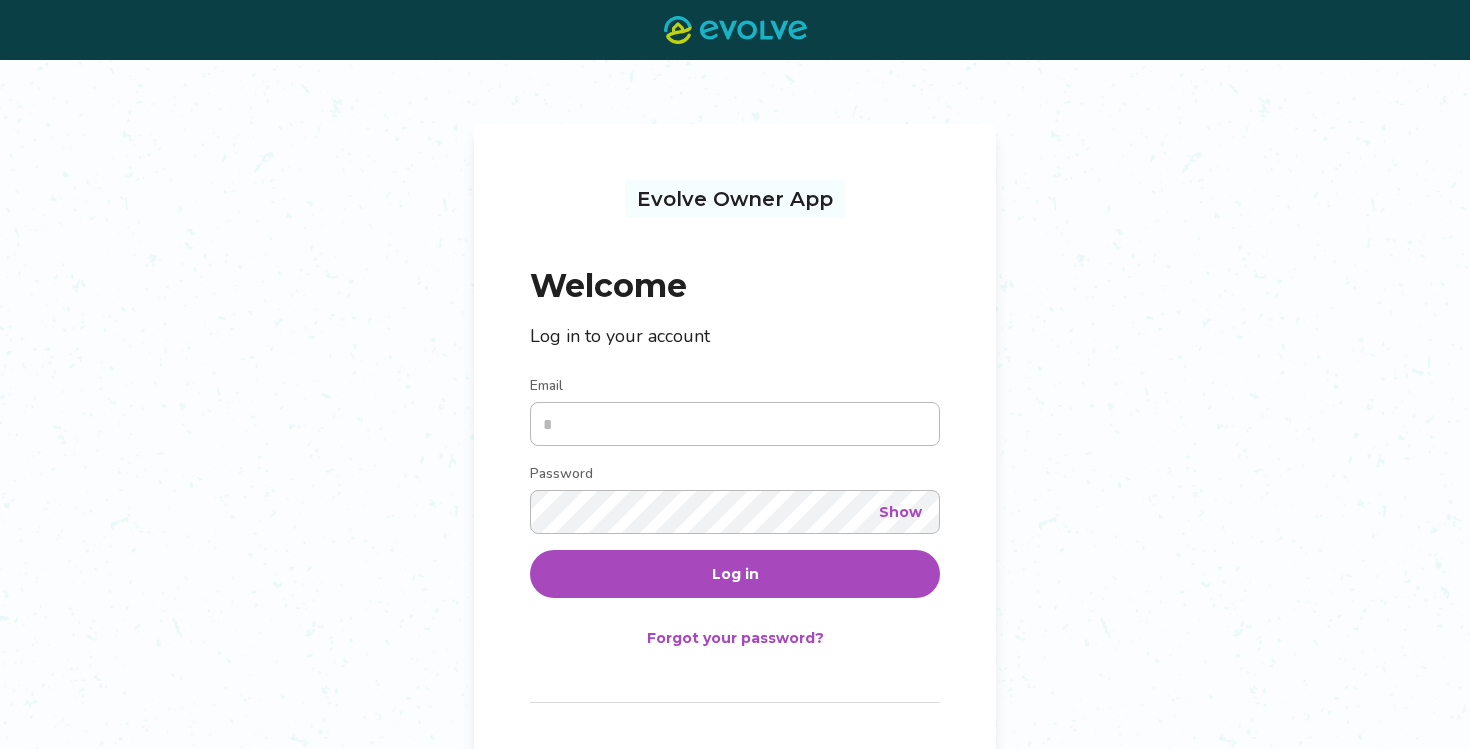 scroll, scrollTop: 0, scrollLeft: 0, axis: both 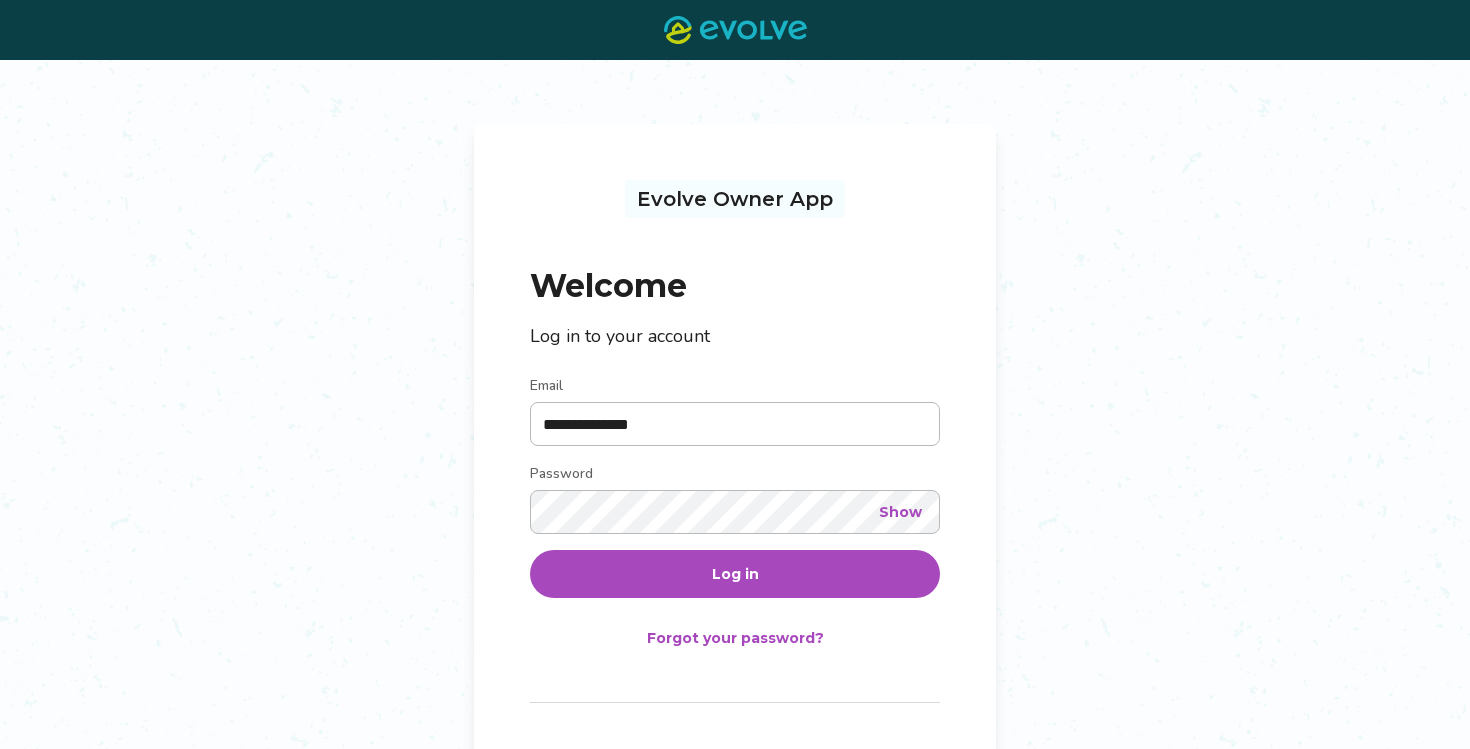 type on "**********" 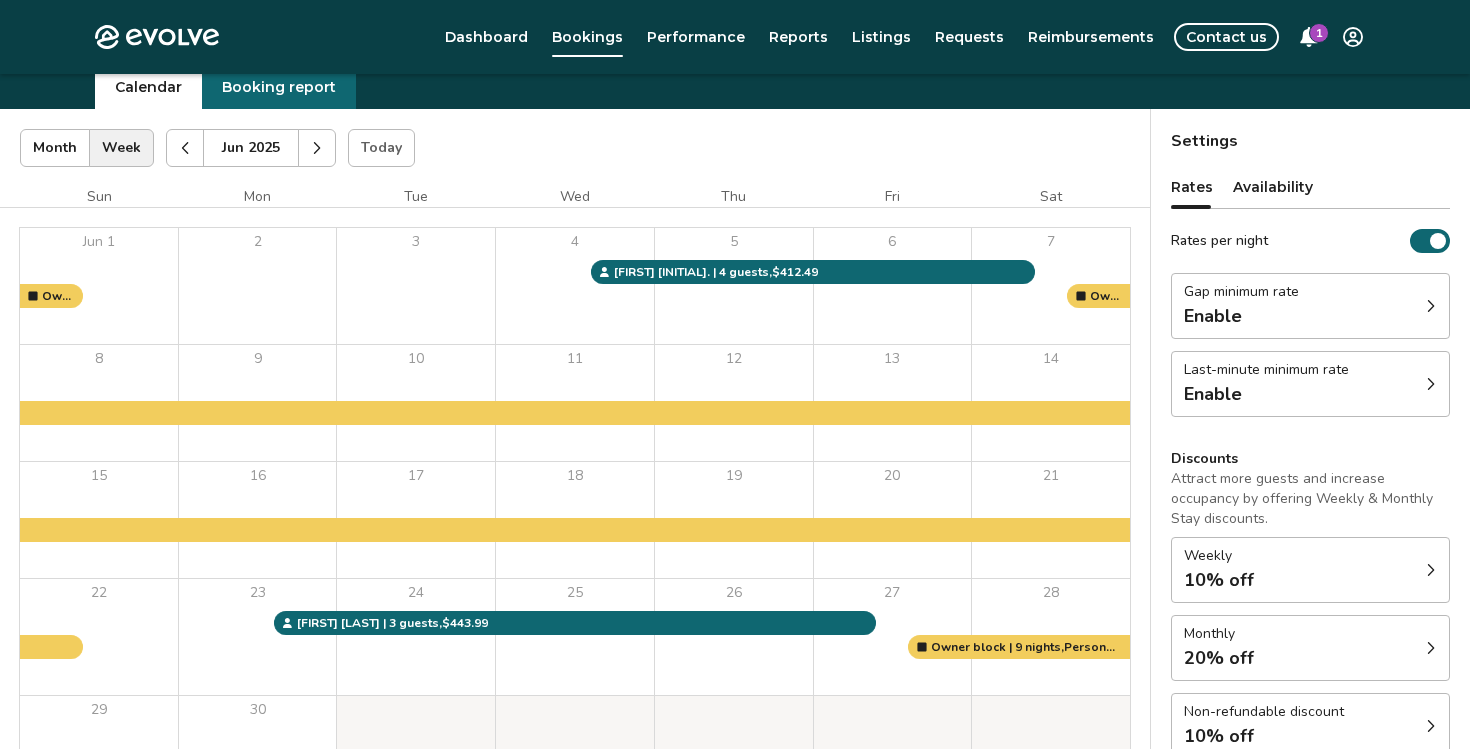 scroll, scrollTop: 72, scrollLeft: 0, axis: vertical 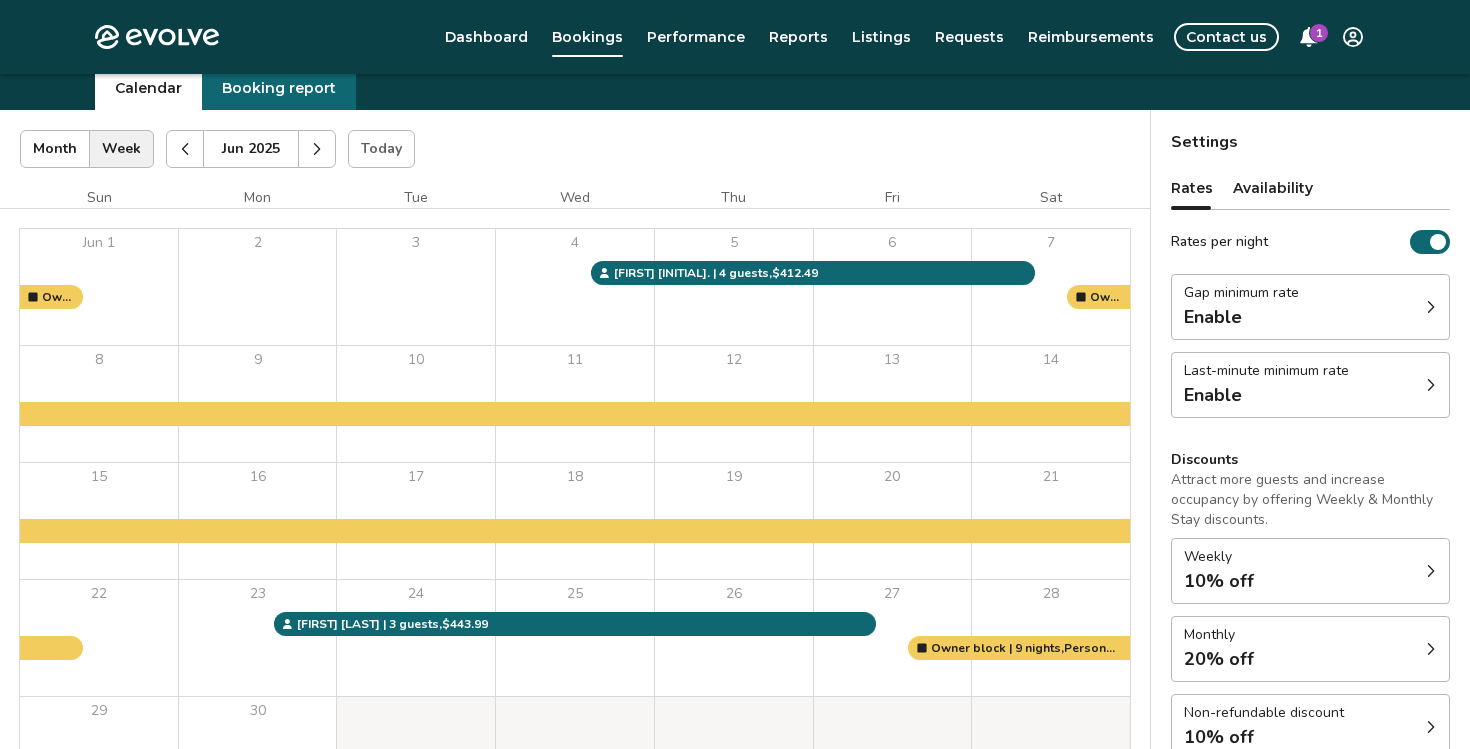 click at bounding box center (317, 149) 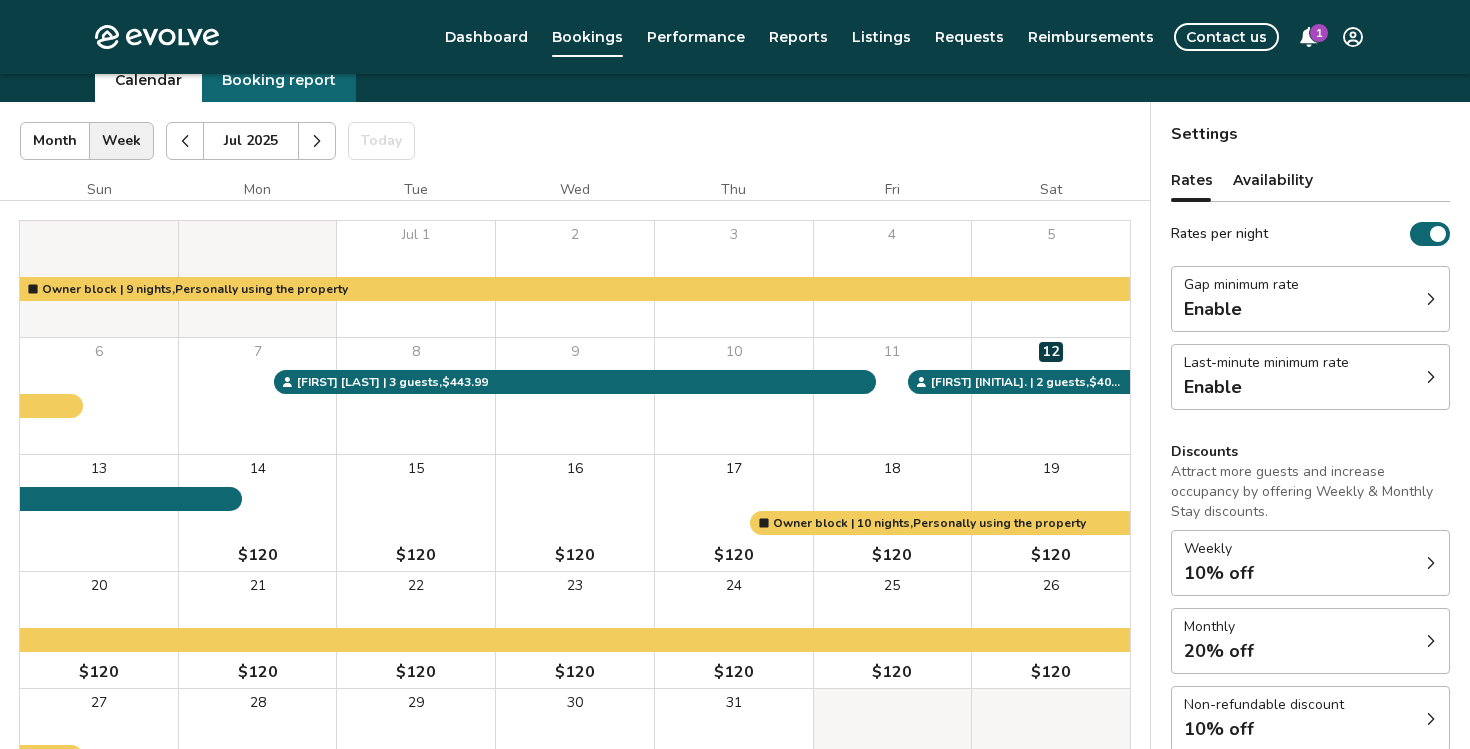 scroll, scrollTop: 82, scrollLeft: 0, axis: vertical 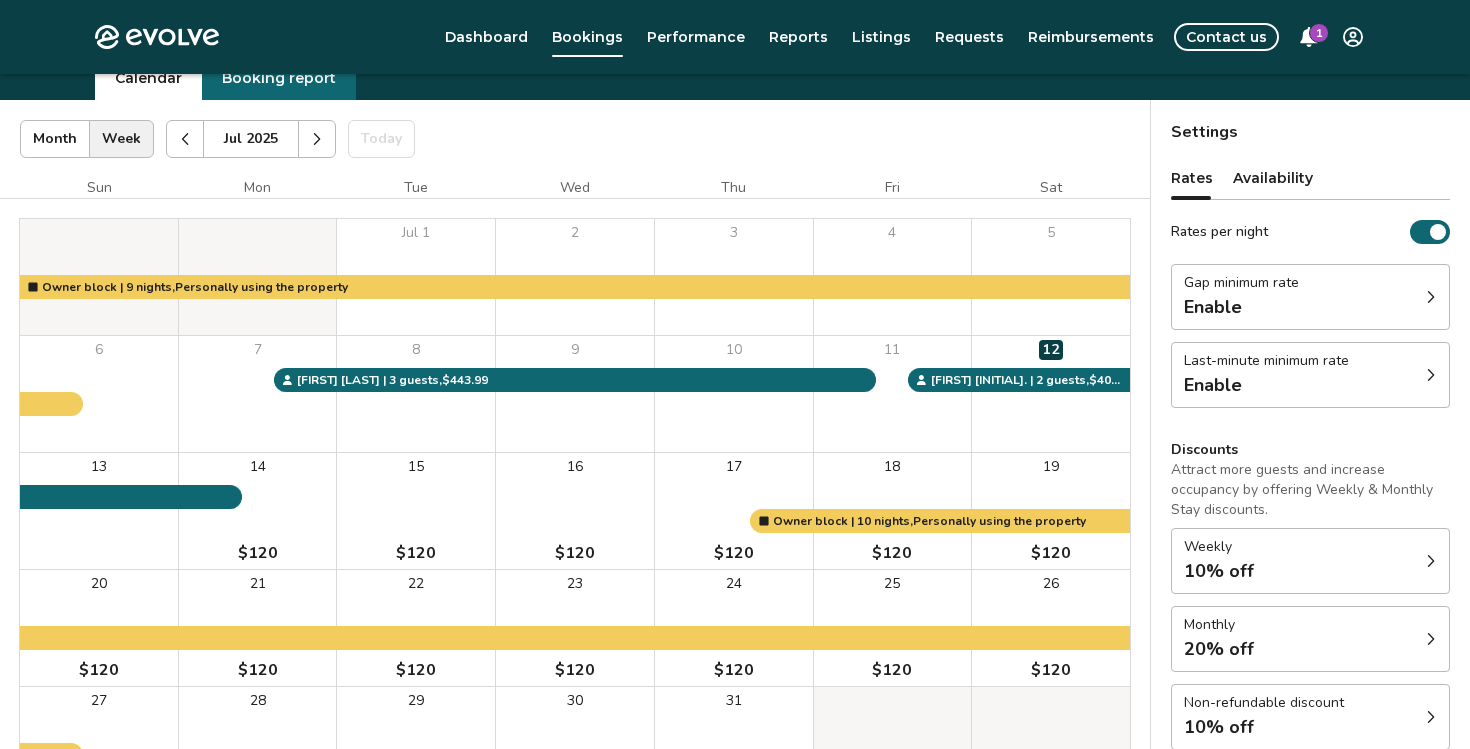 click 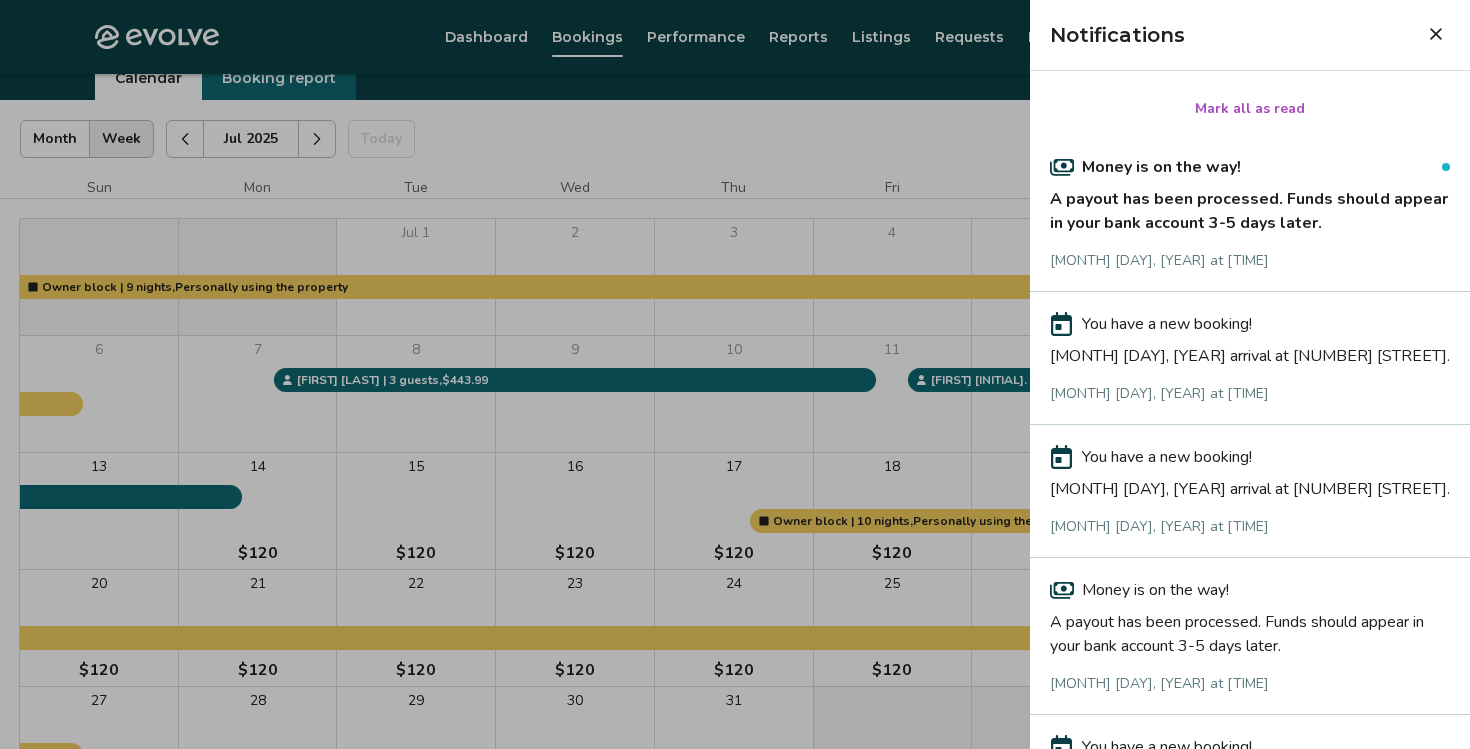 click on "Mark all as read" at bounding box center (1250, 109) 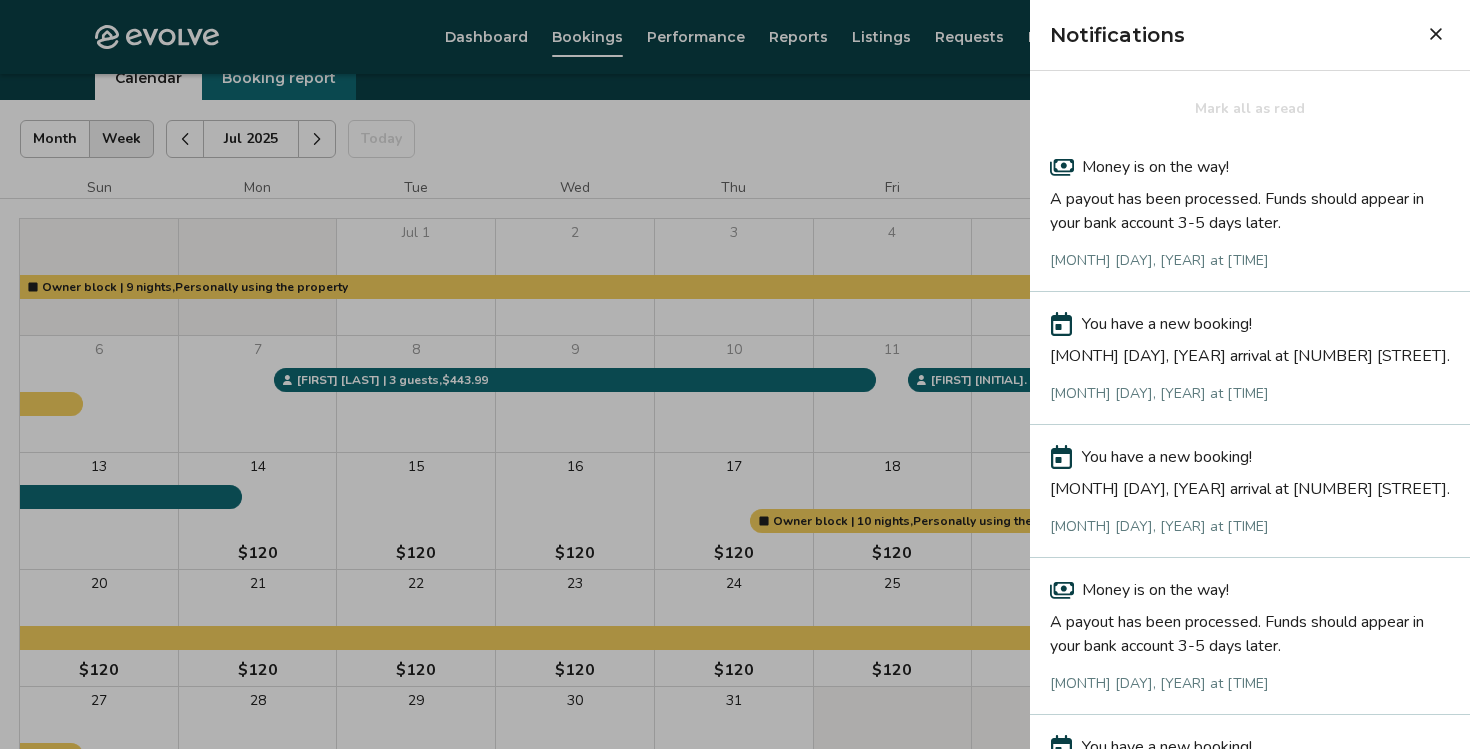 click 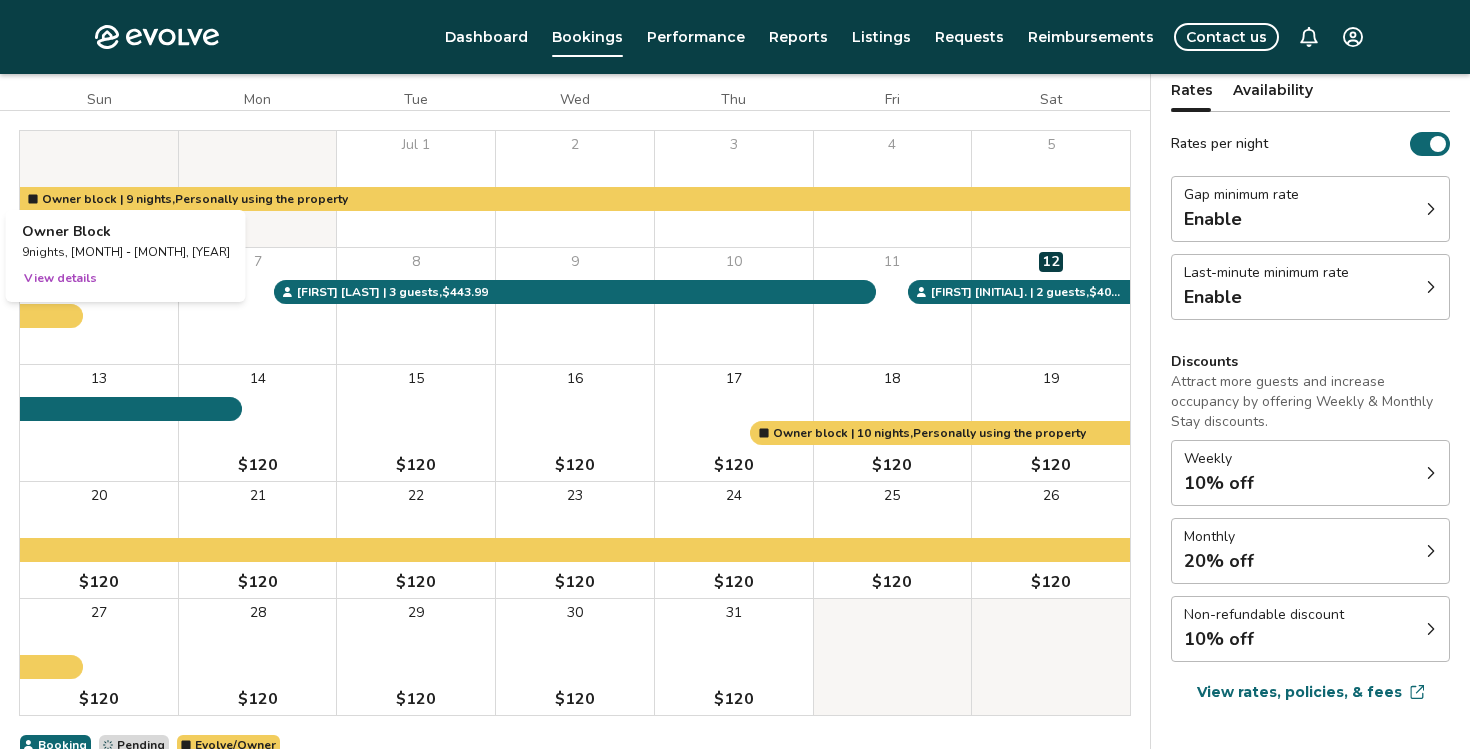 scroll, scrollTop: 178, scrollLeft: 0, axis: vertical 